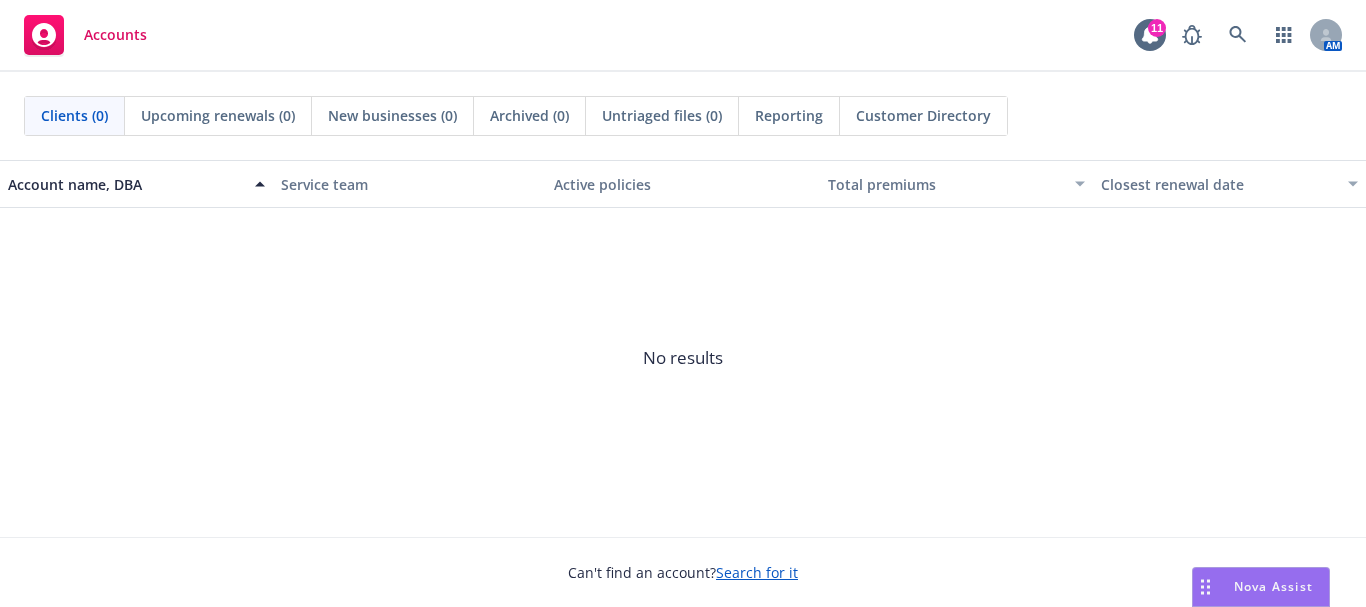 scroll, scrollTop: 0, scrollLeft: 0, axis: both 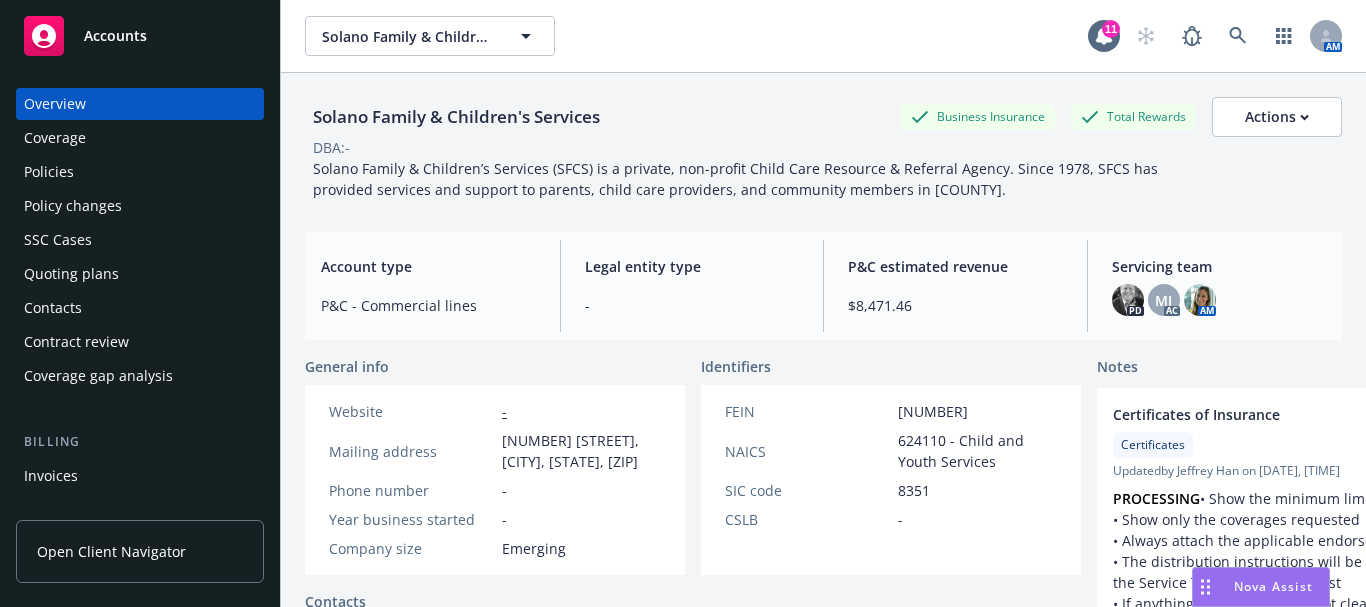 drag, startPoint x: 341, startPoint y: 168, endPoint x: 965, endPoint y: 189, distance: 624.3533 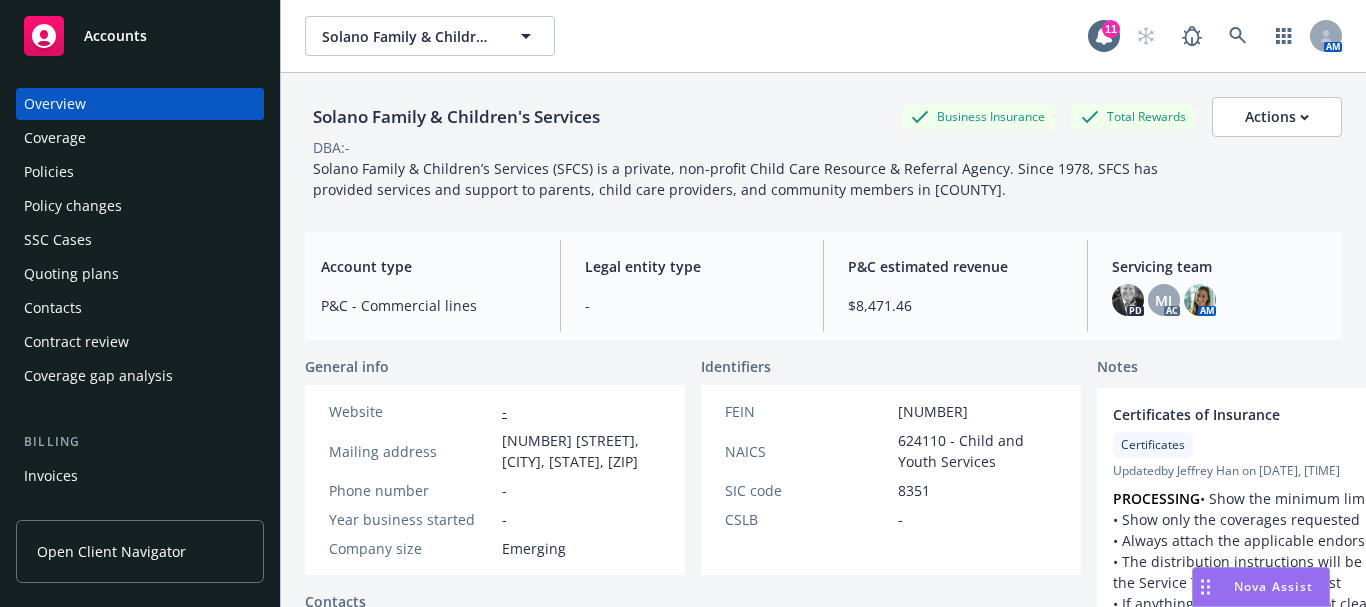 click on "Solano Family & Children’s Services (SFCS) is a private, non-profit Child Care Resource & Referral Agency. Since 1978, SFCS has provided services and support to parents, child care providers, and community members in [COUNTY]." at bounding box center [755, 179] 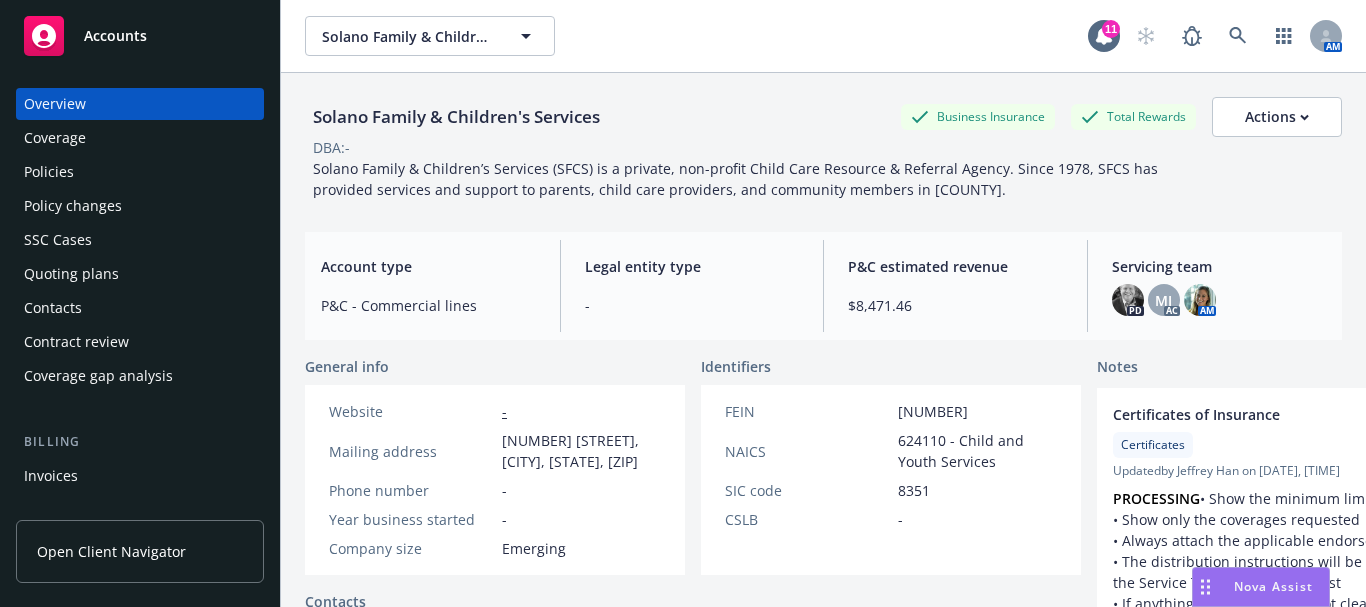 scroll, scrollTop: 500, scrollLeft: 0, axis: vertical 